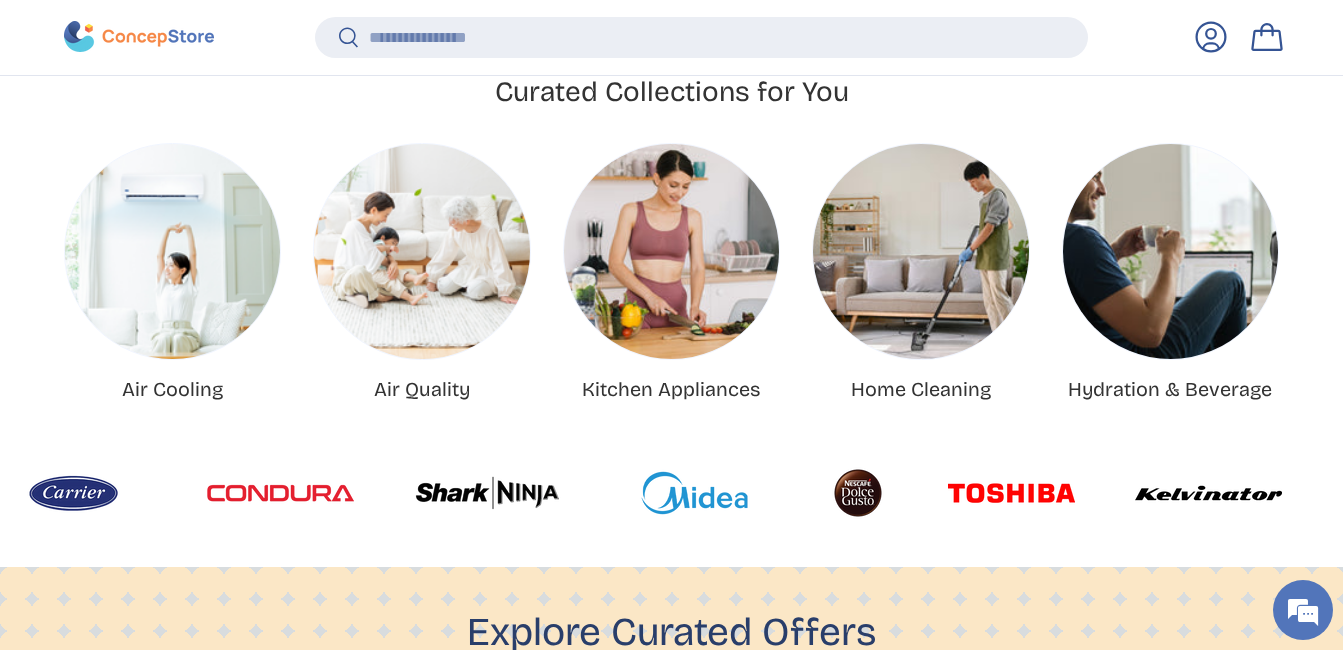 scroll, scrollTop: 758, scrollLeft: 0, axis: vertical 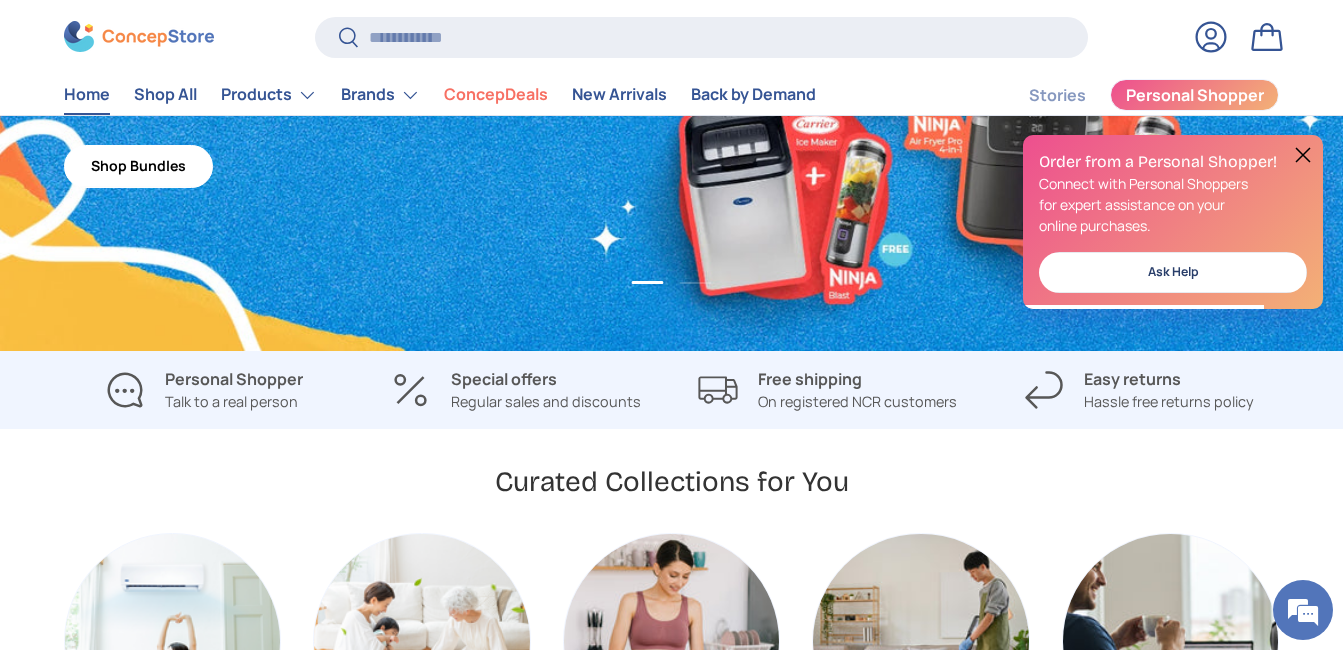 click at bounding box center (1303, 155) 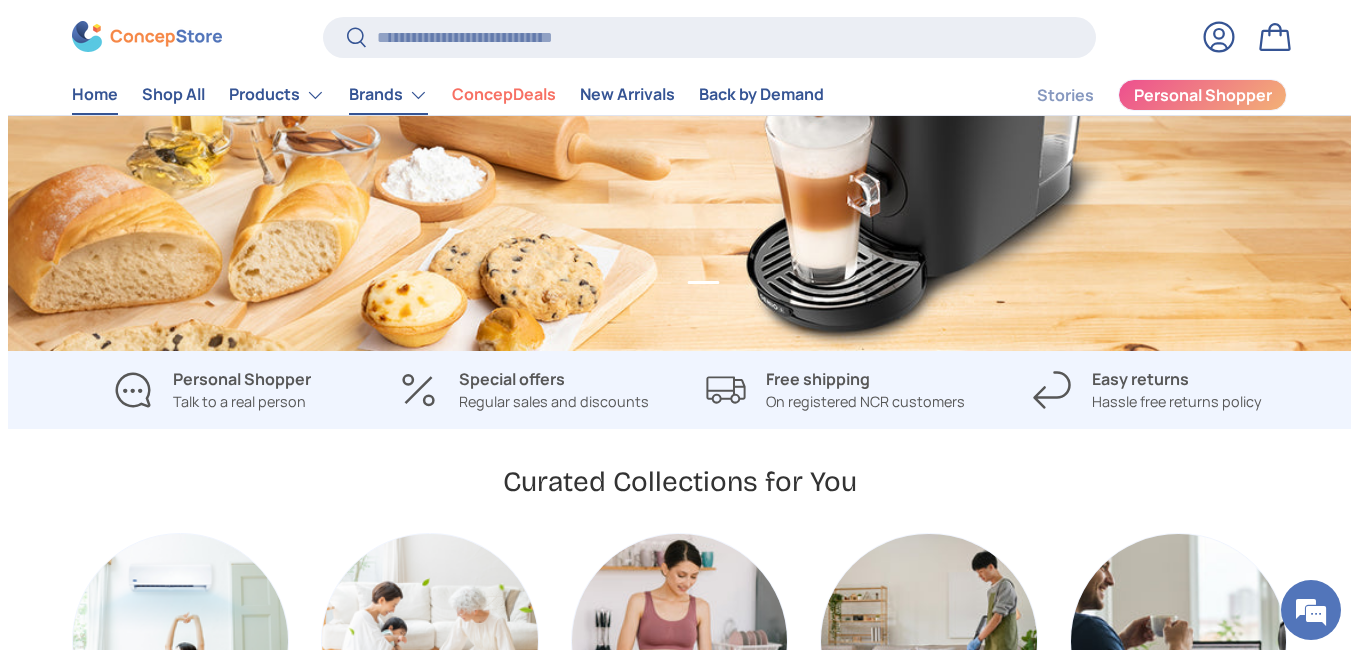 scroll, scrollTop: 0, scrollLeft: 1343, axis: horizontal 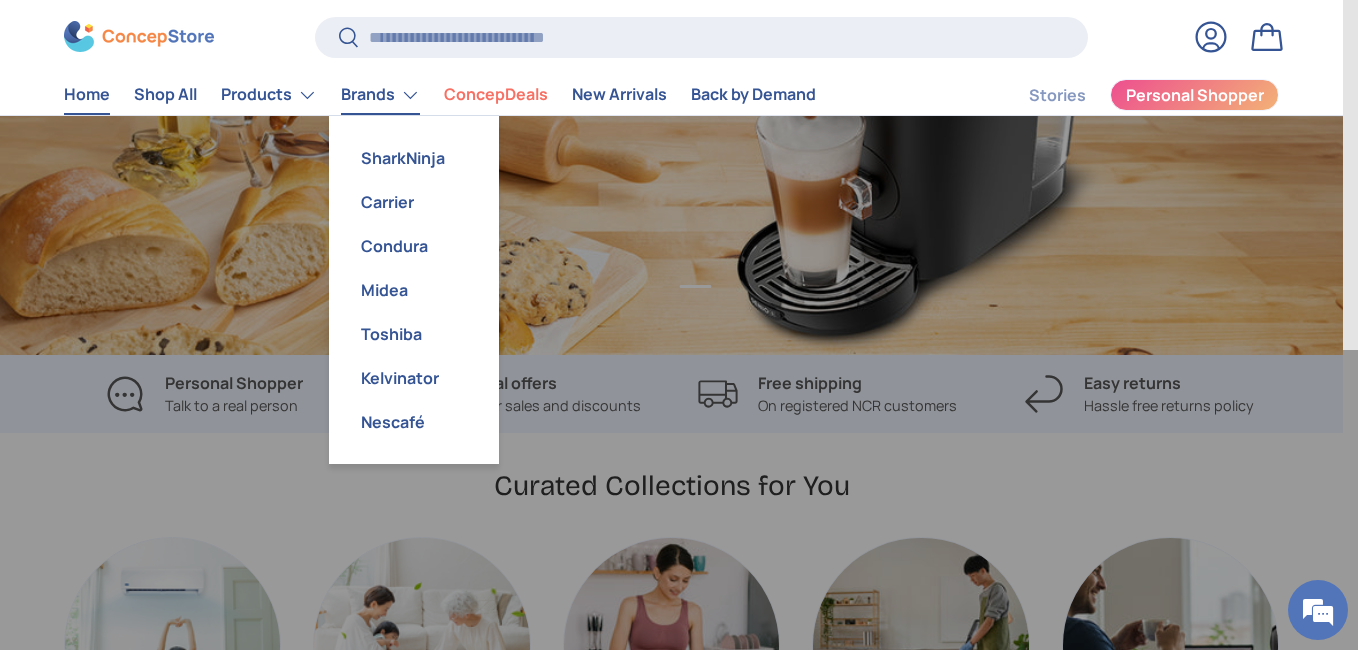 click on "Brands" at bounding box center [380, 95] 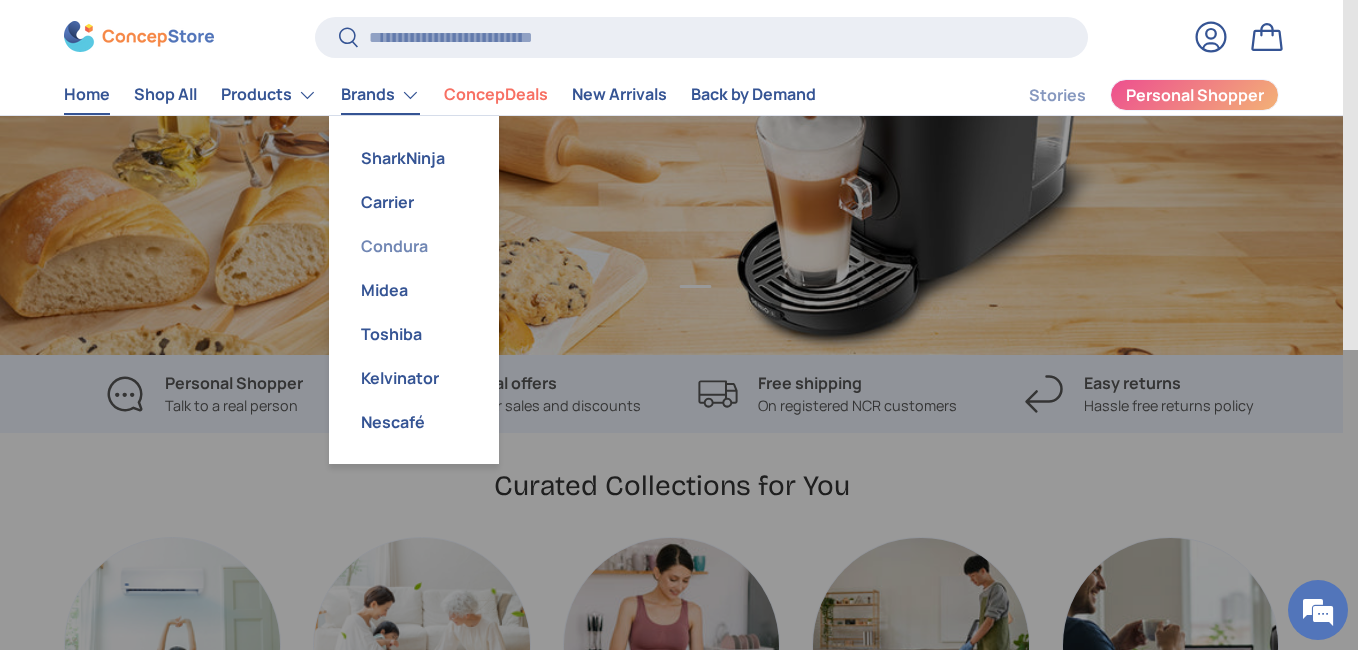 click on "Condura" at bounding box center (414, 246) 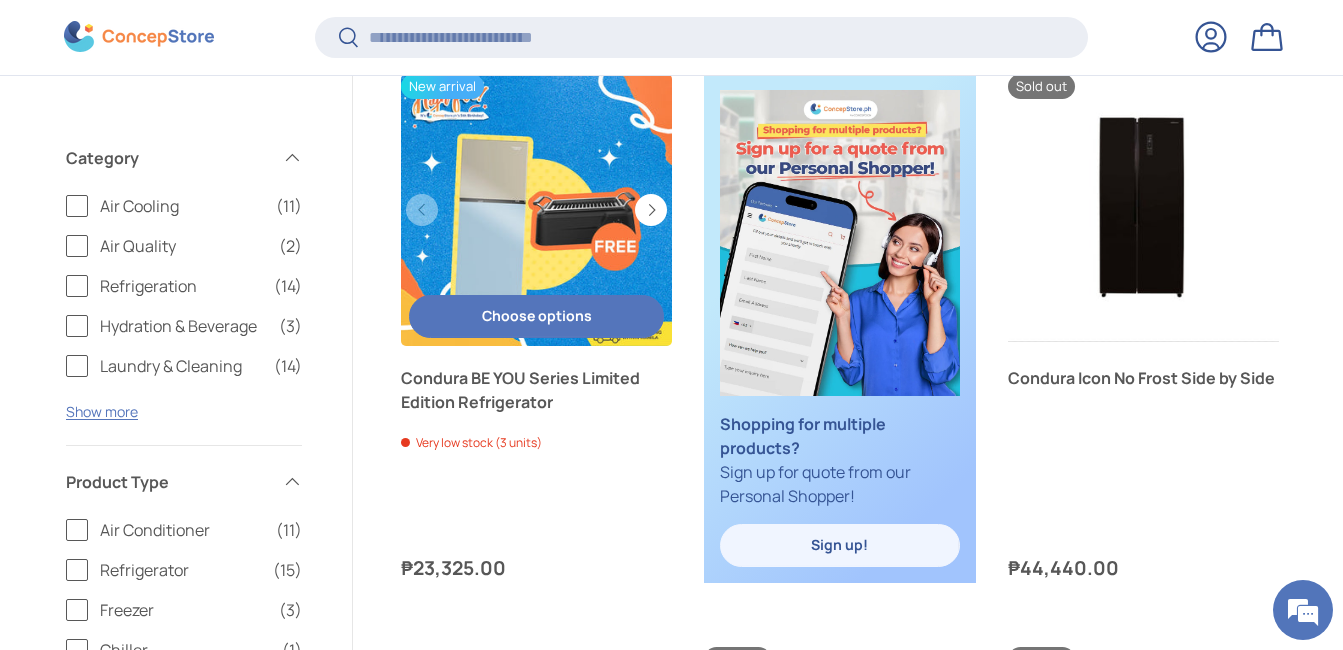 scroll, scrollTop: 696, scrollLeft: 0, axis: vertical 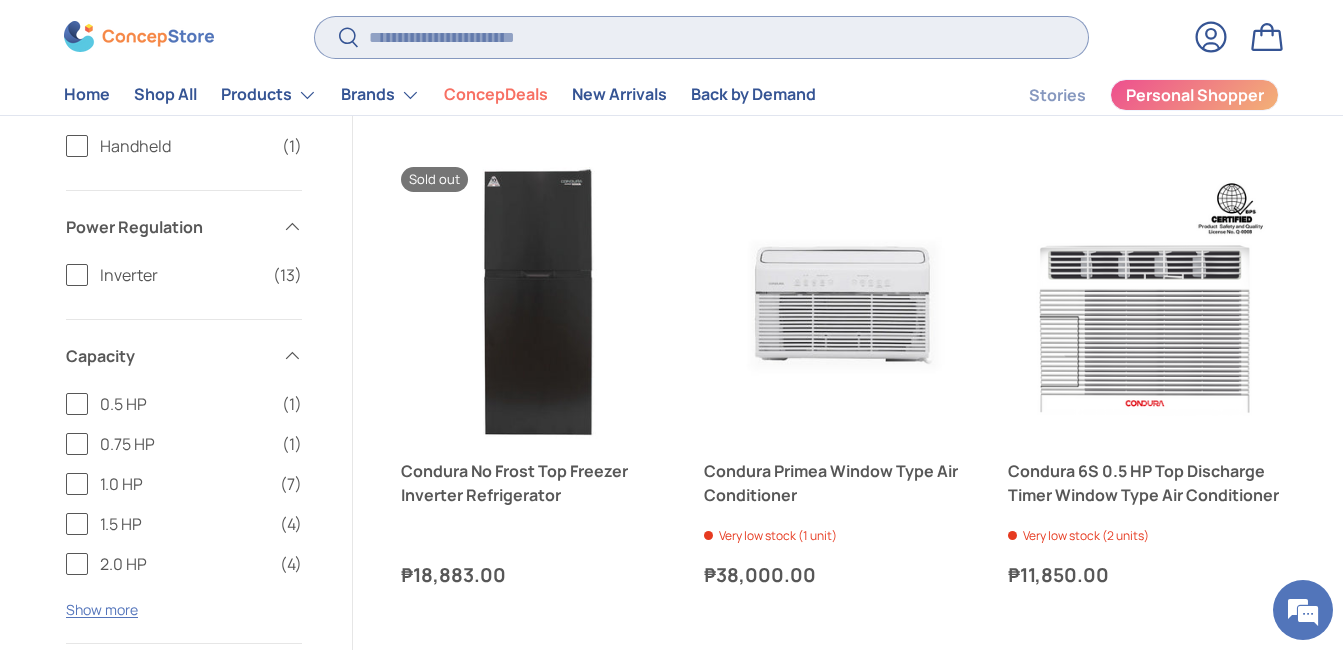 click on "Search" at bounding box center (701, 37) 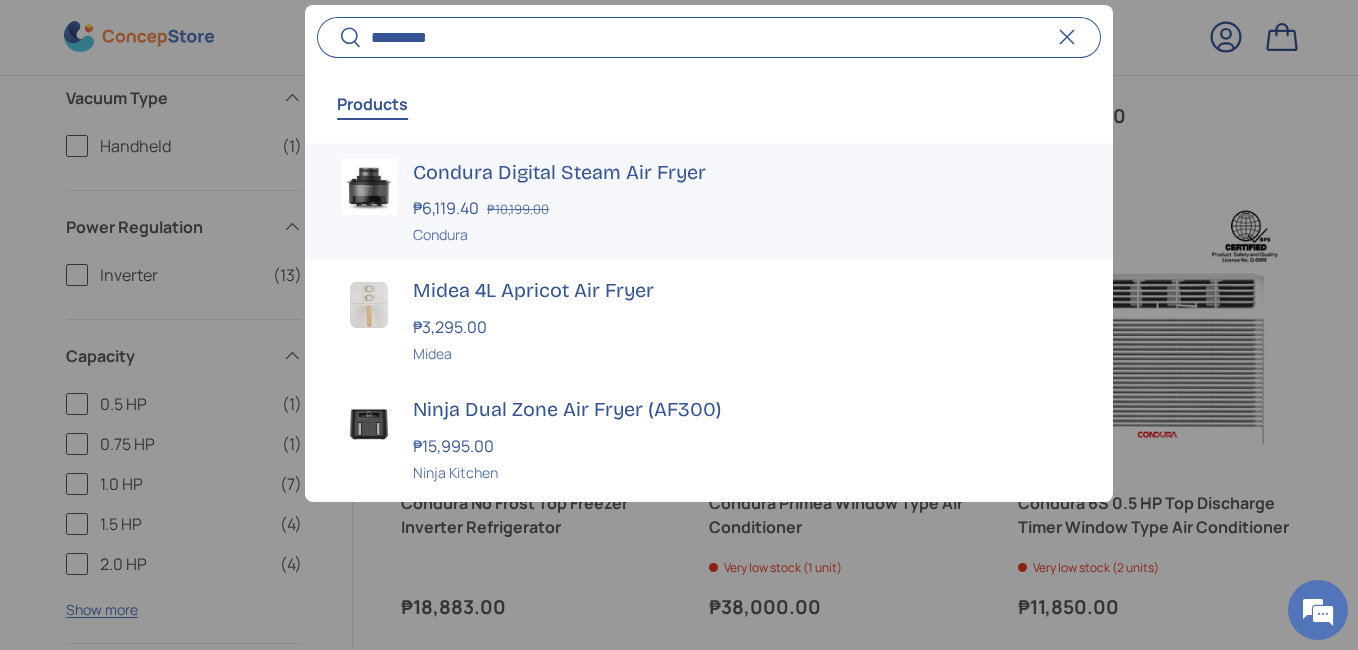 scroll, scrollTop: 0, scrollLeft: 0, axis: both 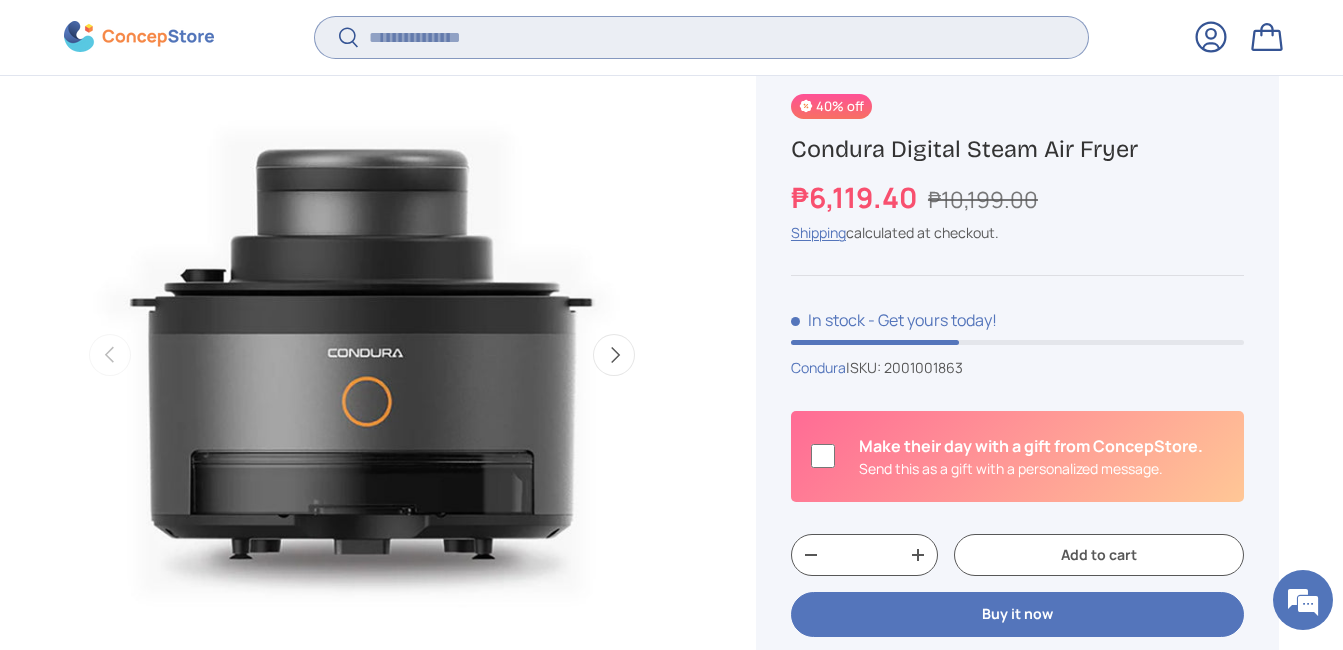 click on "Search" at bounding box center [701, 37] 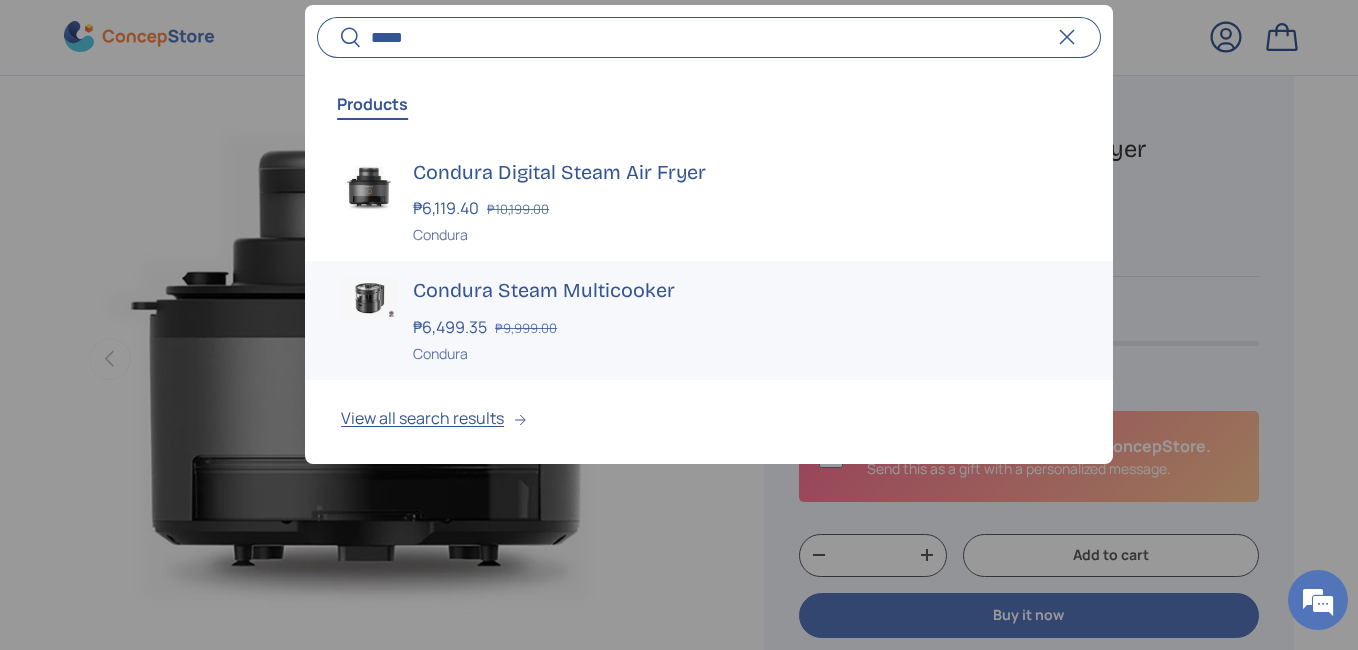 type on "*****" 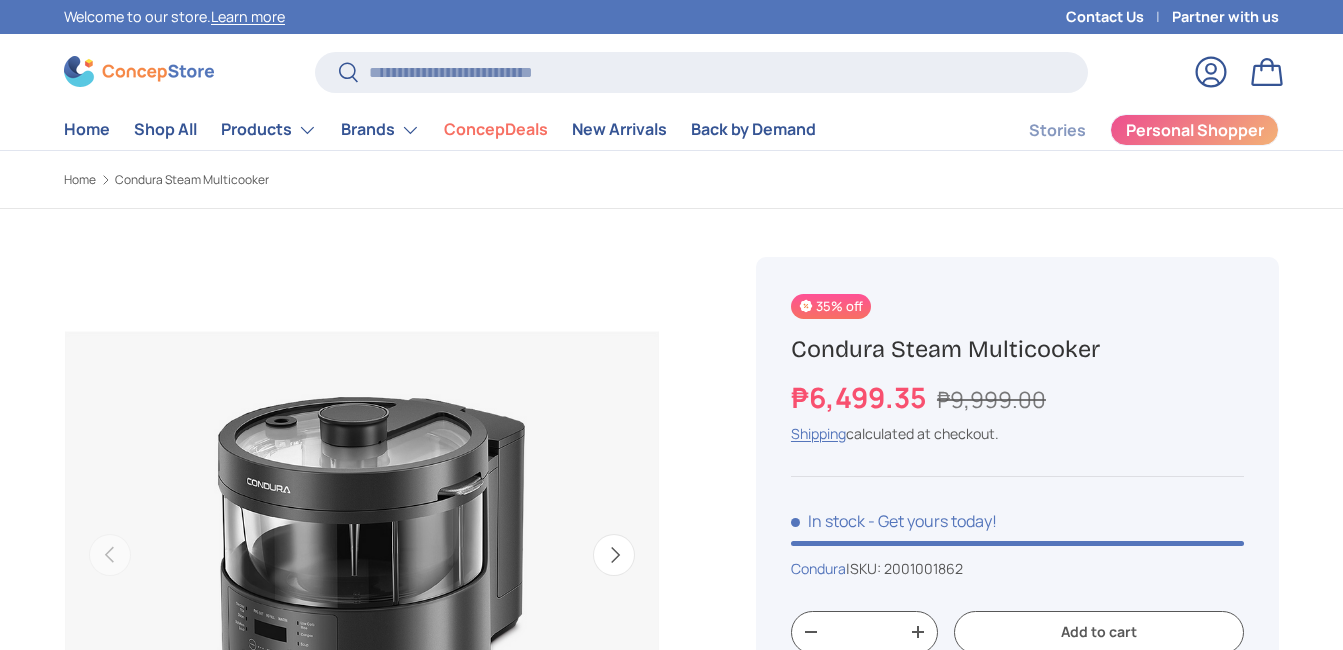 scroll, scrollTop: 200, scrollLeft: 0, axis: vertical 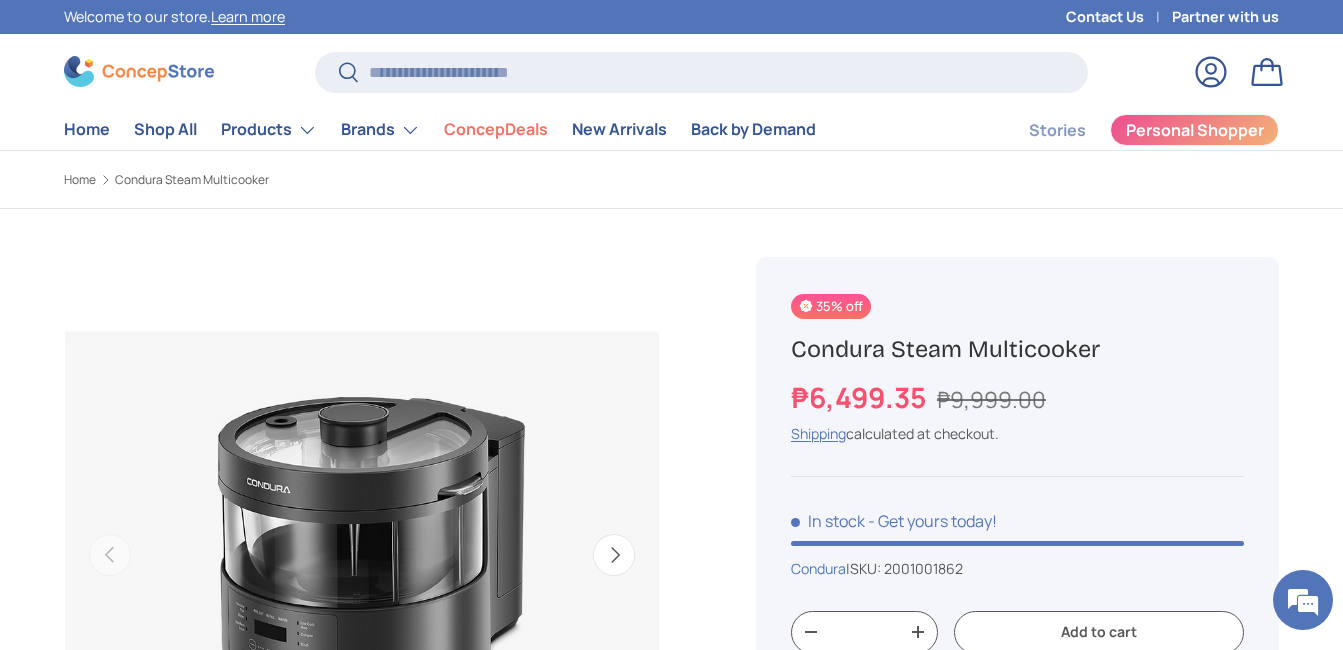click on "Home
Condura Steam Multicooker
Previous
Next
Loading...
Load image 1 in gallery view
Load image 2 in gallery view
35% off" at bounding box center (671, 1130) 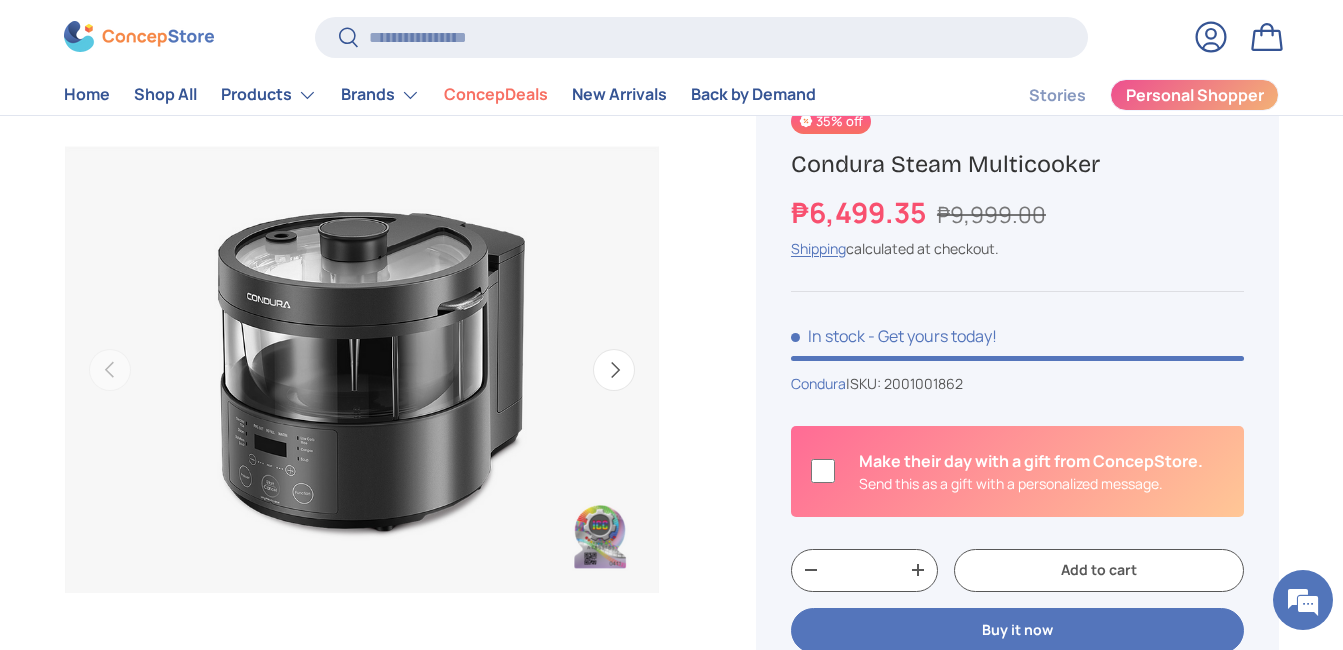 scroll, scrollTop: 176, scrollLeft: 0, axis: vertical 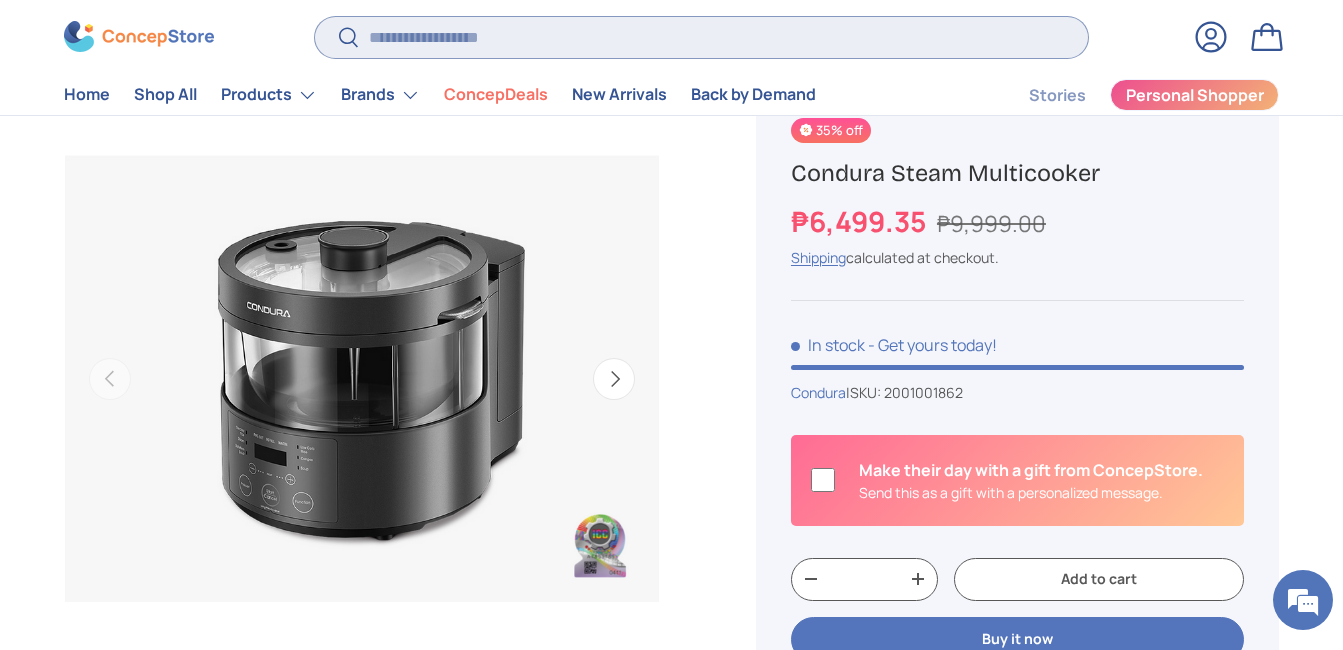 click on "Search" at bounding box center [701, 37] 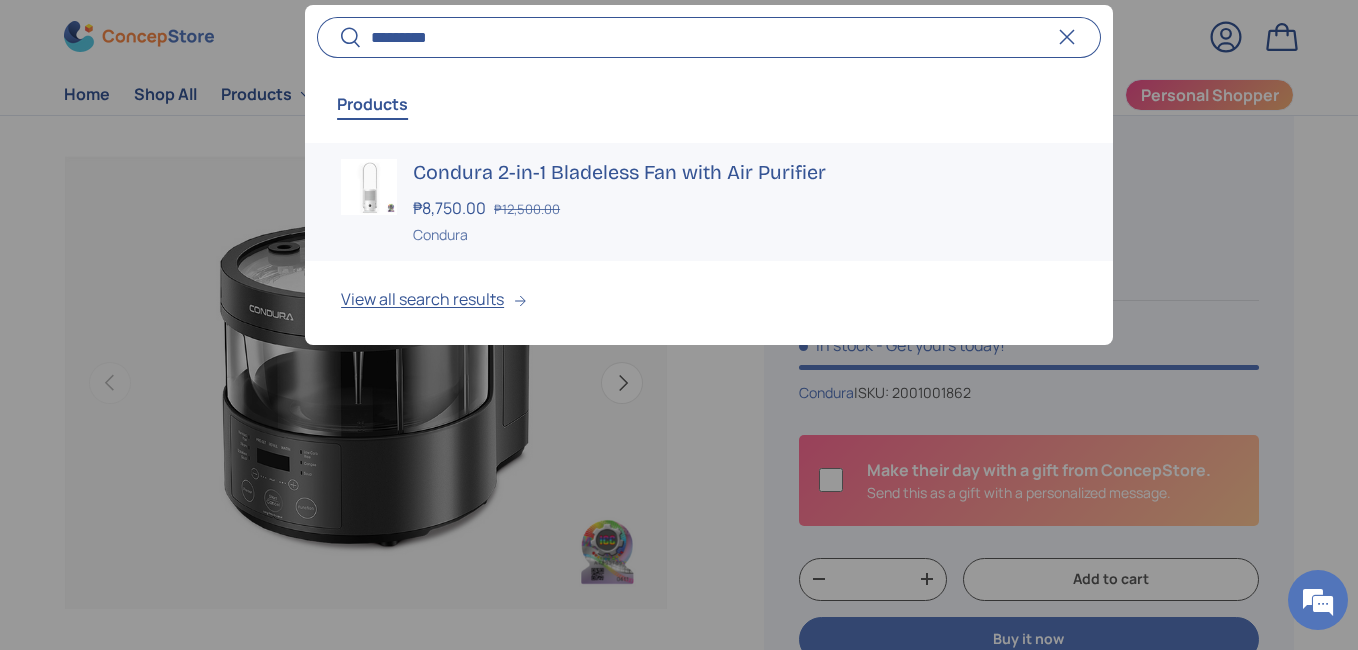 type on "*********" 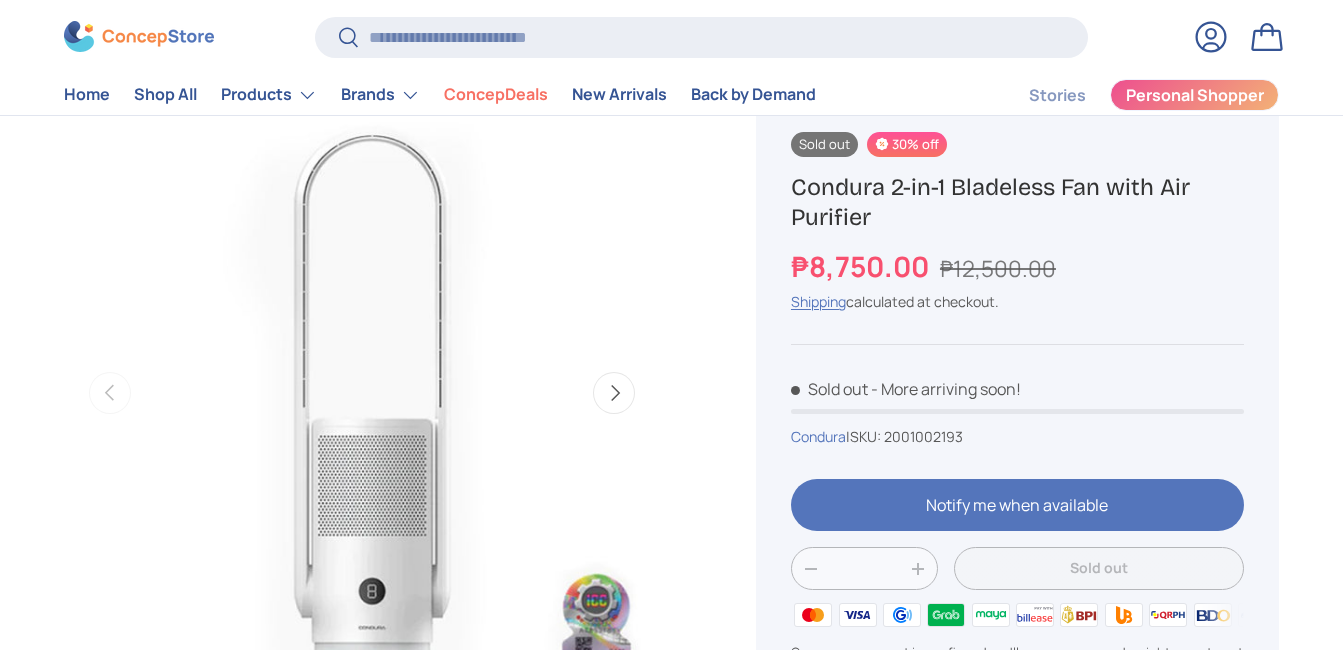 scroll, scrollTop: 0, scrollLeft: 0, axis: both 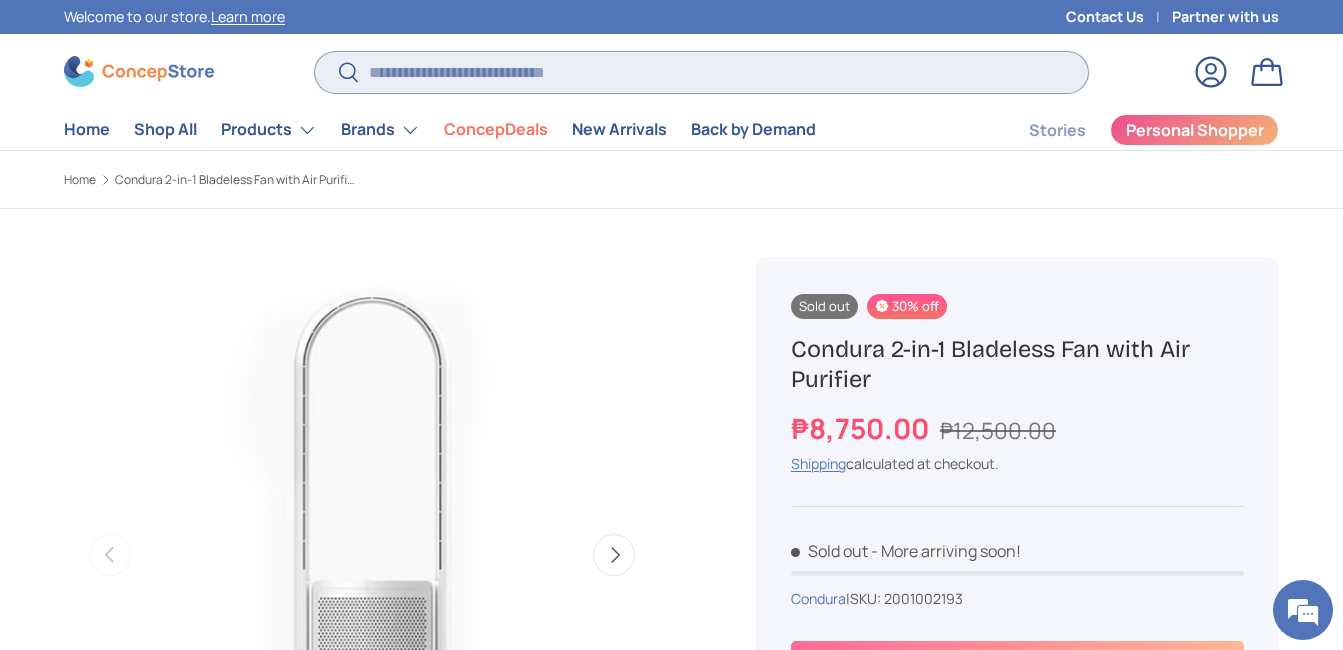 click on "Search" at bounding box center [701, 72] 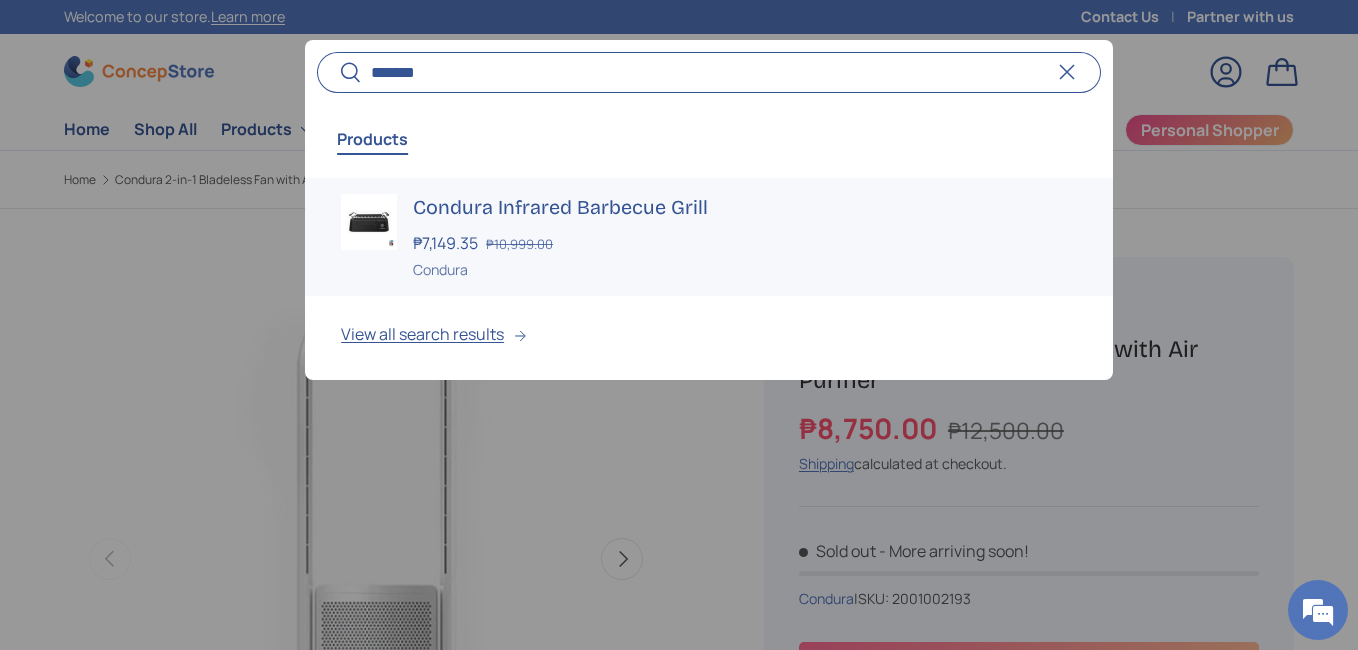 type on "*******" 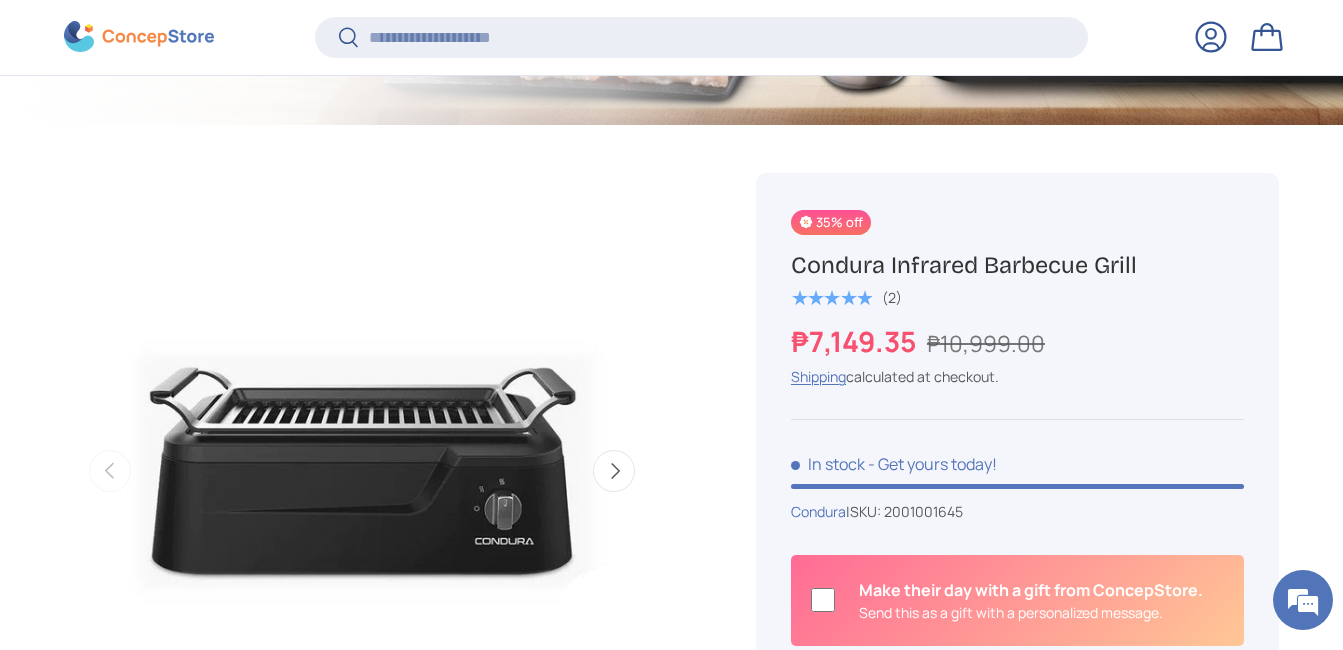 scroll, scrollTop: 796, scrollLeft: 0, axis: vertical 